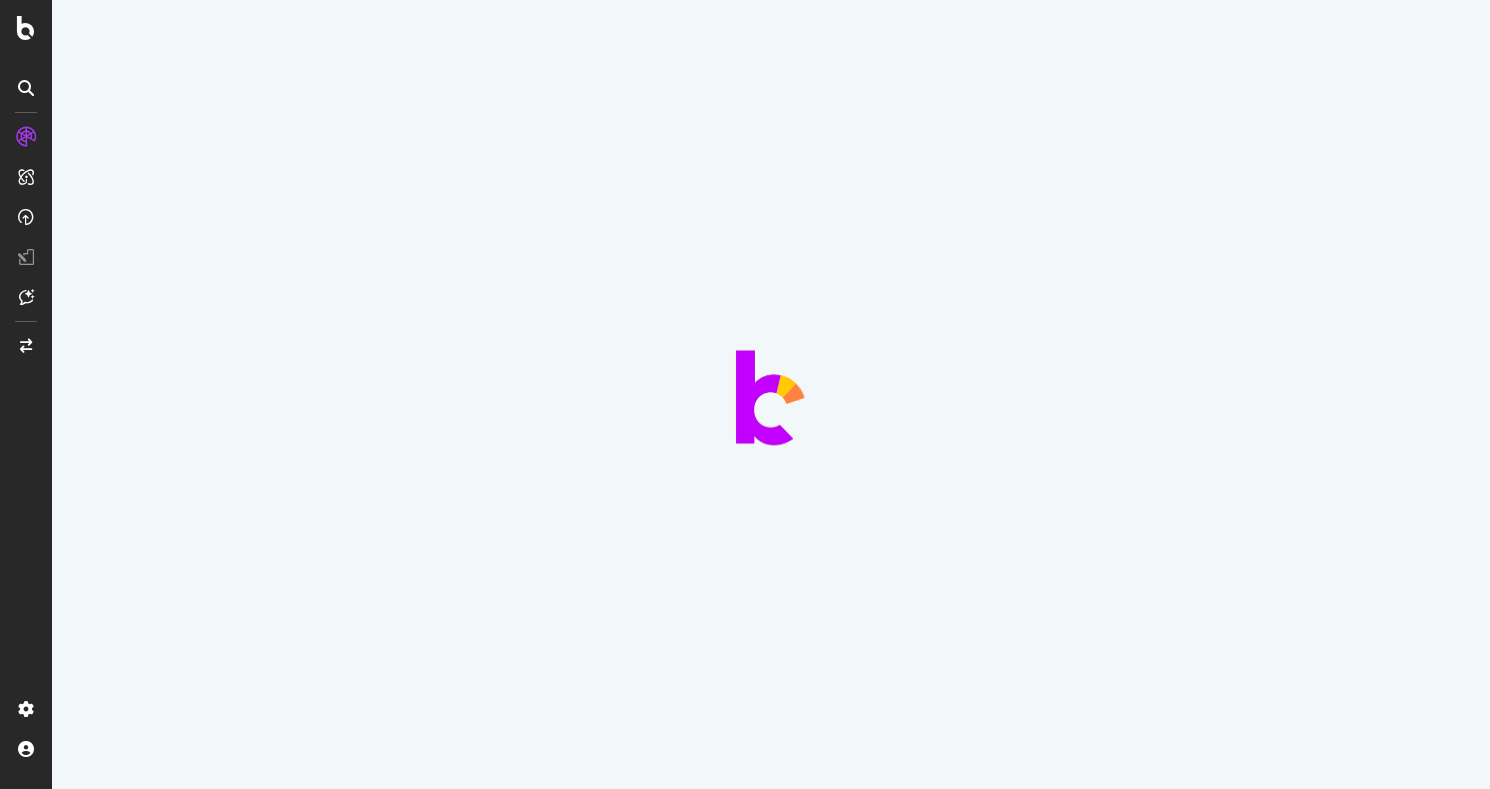 scroll, scrollTop: 0, scrollLeft: 0, axis: both 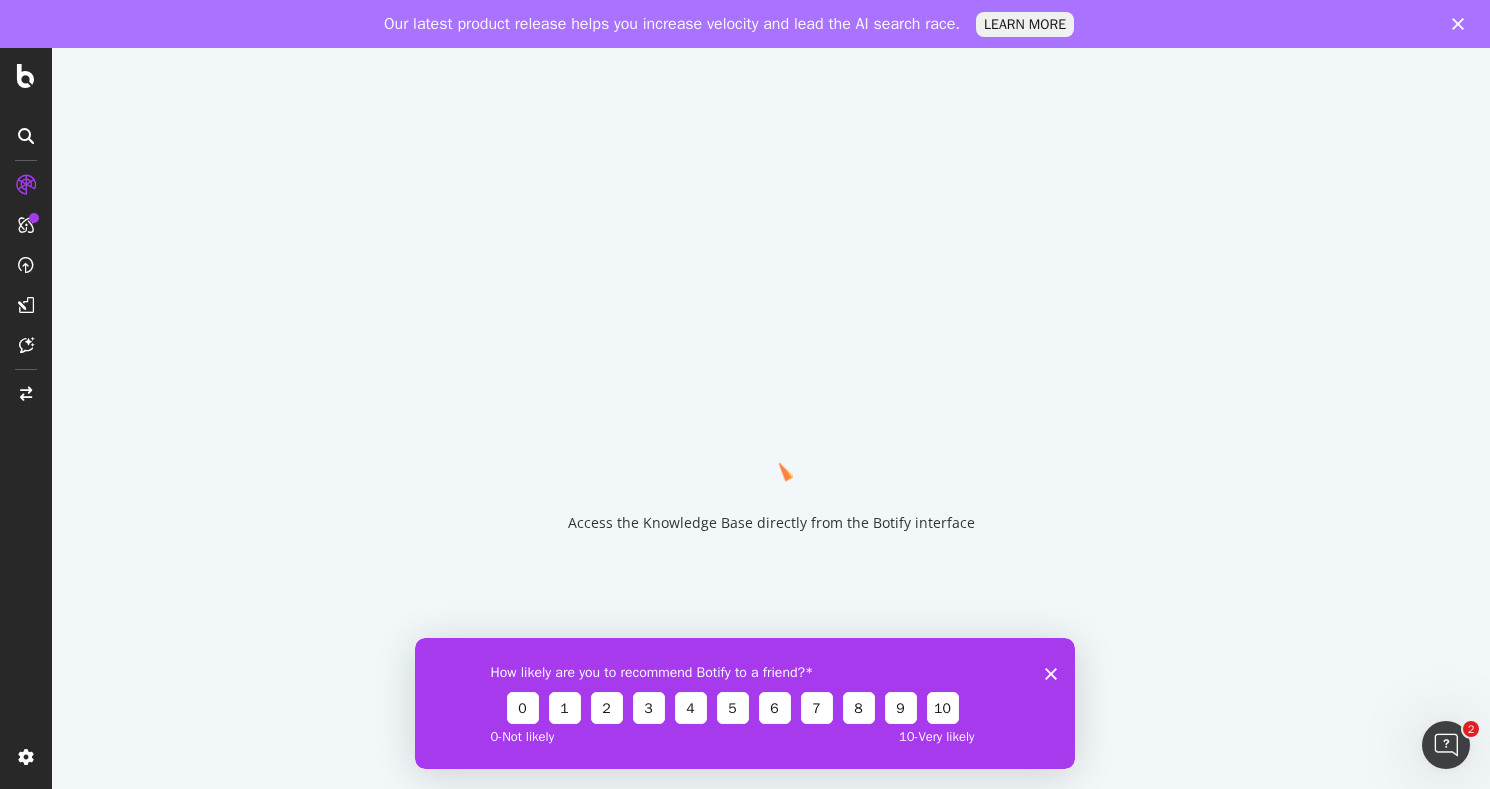 click 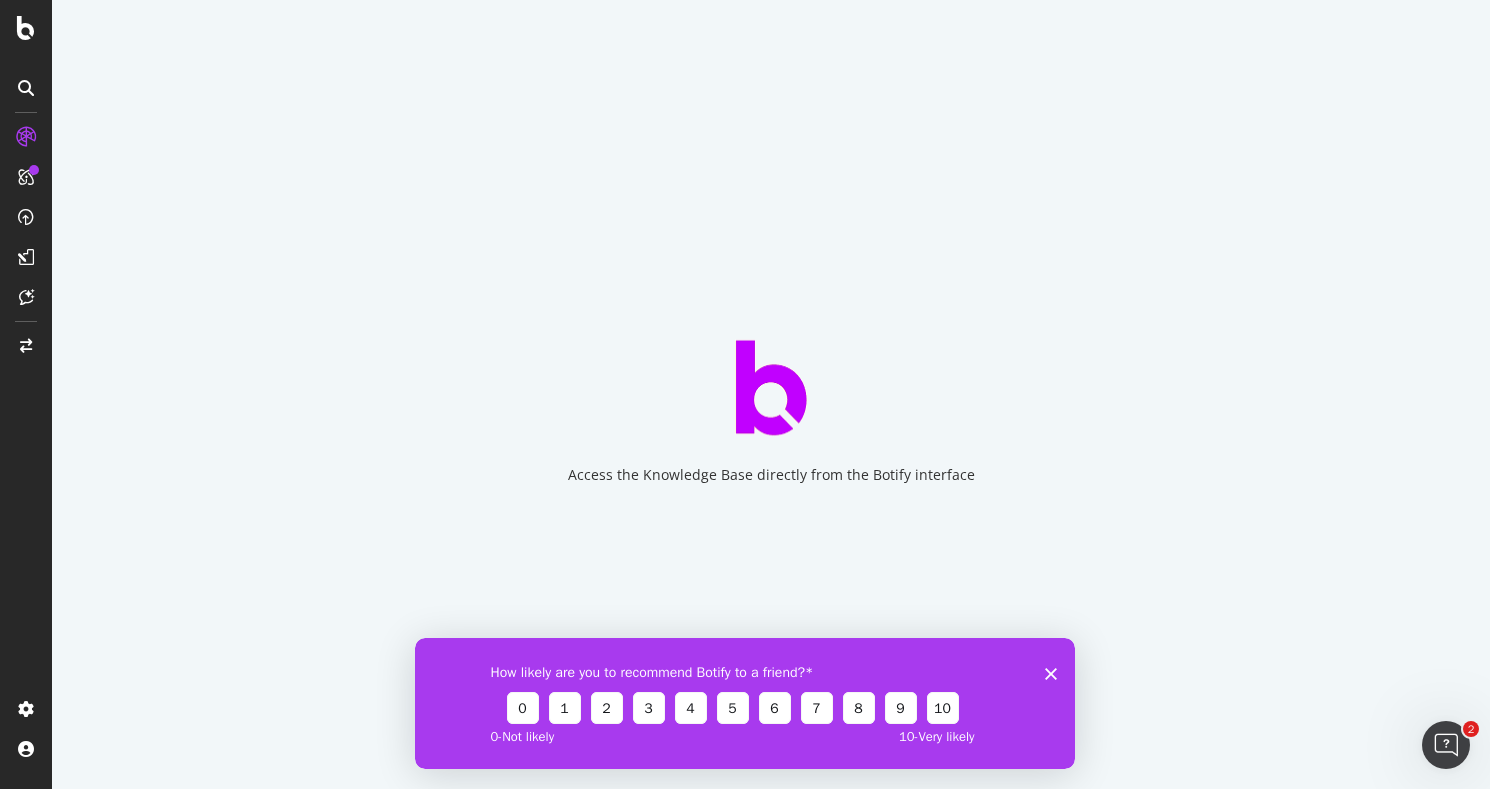 click on "How likely are you to recommend Botify to a friend? 0 1 2 3 4 5 6 7 8 9 10 0  -  Not likely 10  -  Very likely" at bounding box center (745, 702) 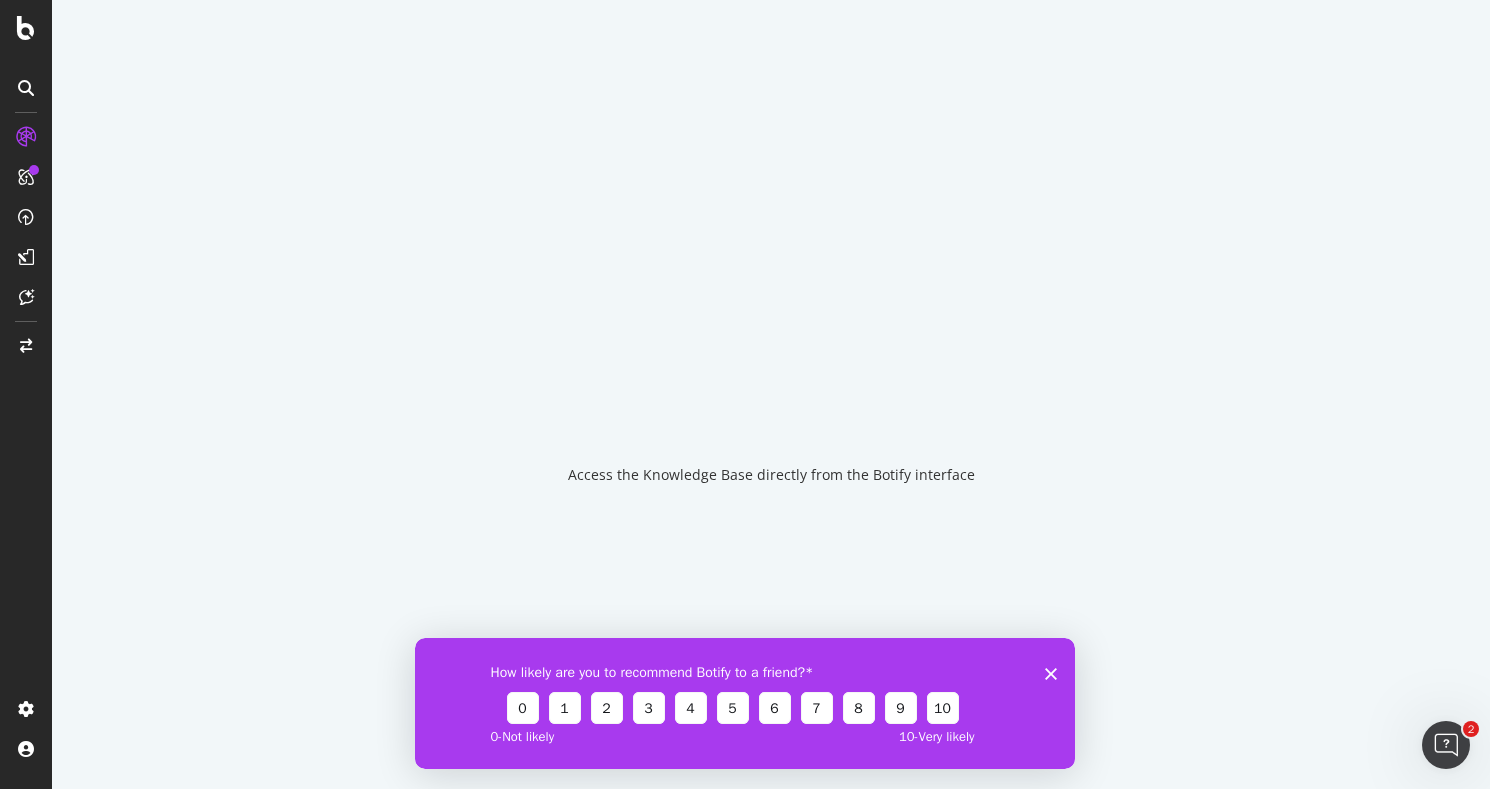 click 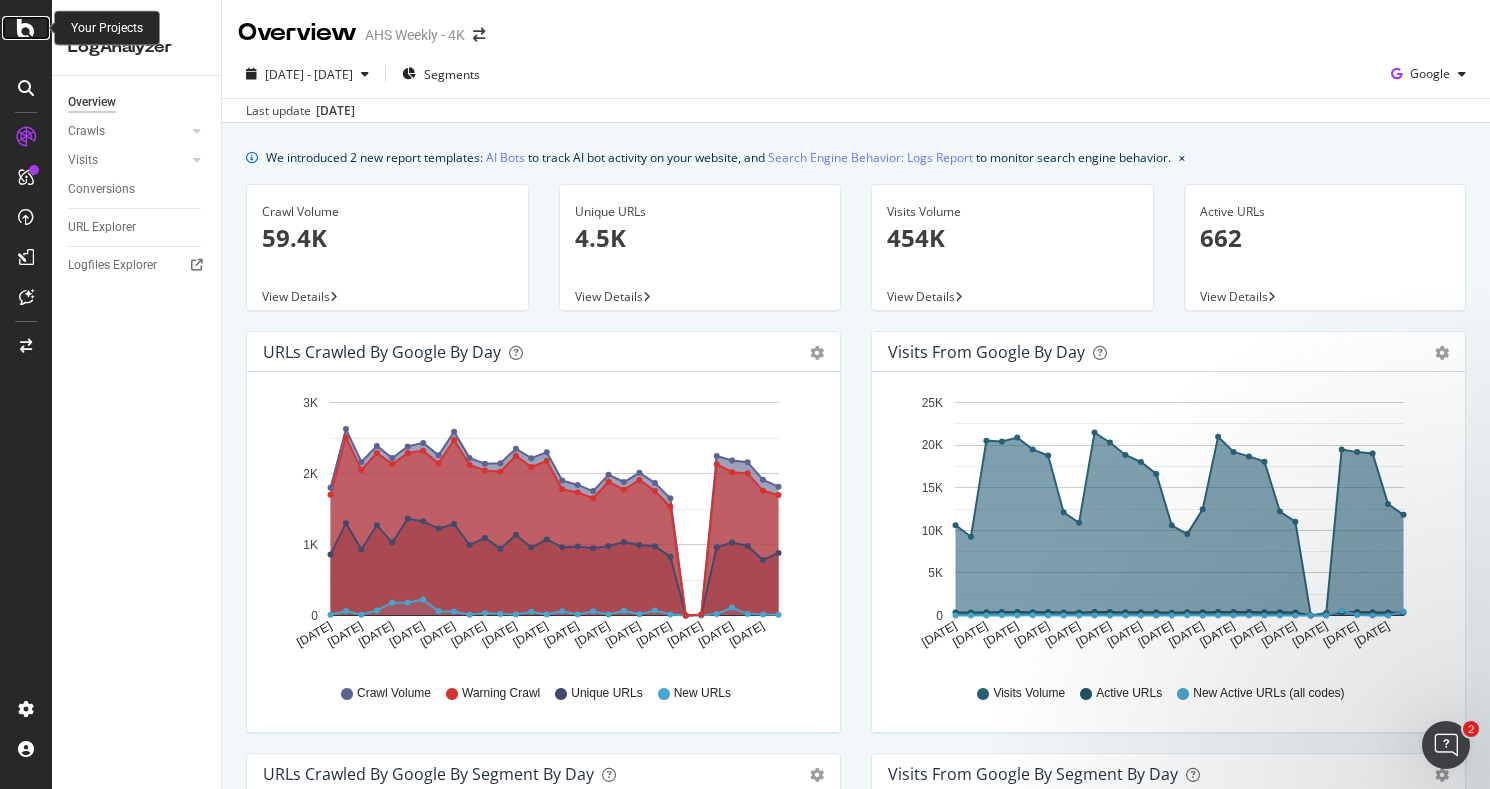 click at bounding box center [26, 28] 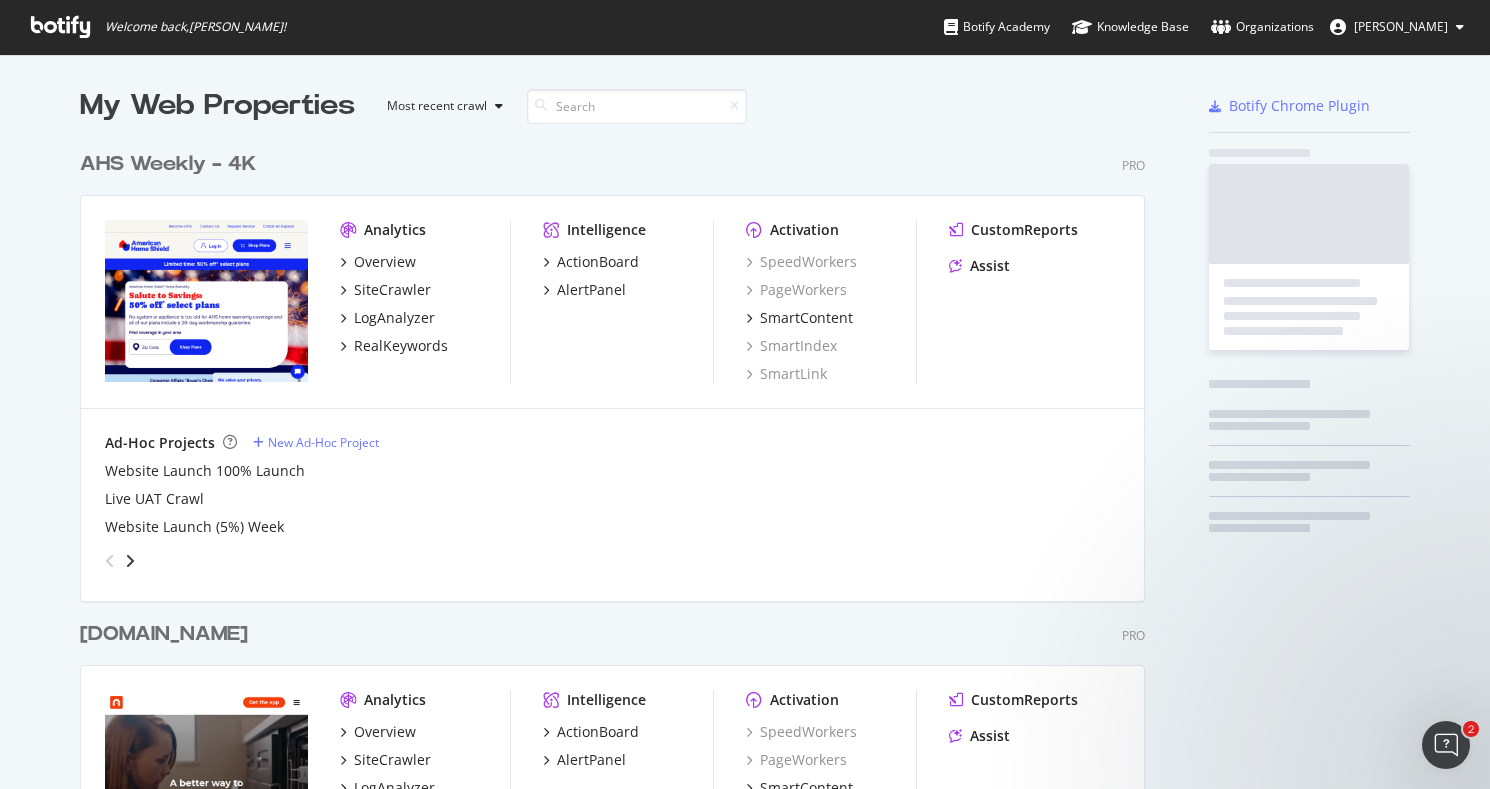 scroll, scrollTop: 1, scrollLeft: 1, axis: both 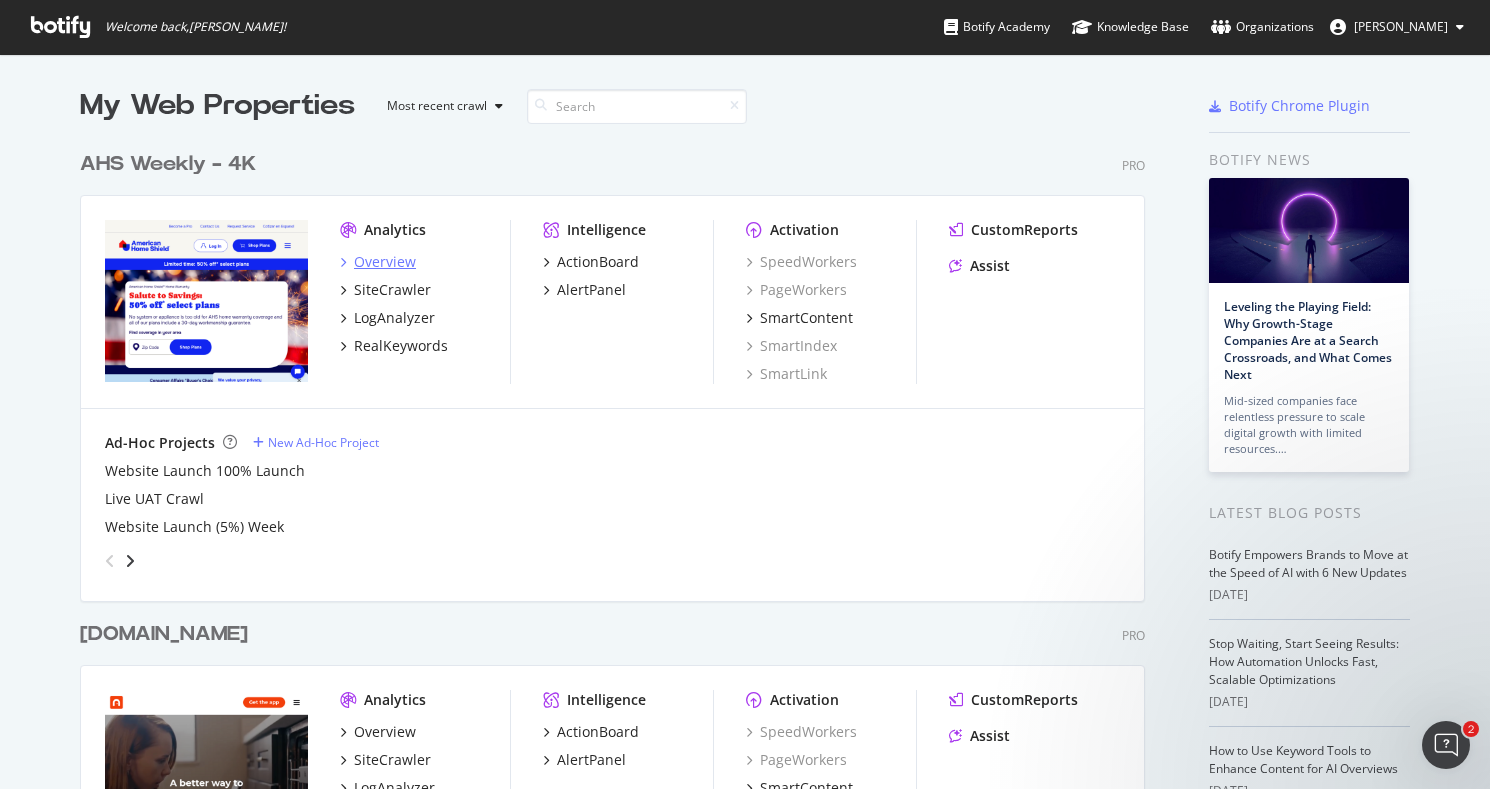 click on "Overview" at bounding box center (378, 262) 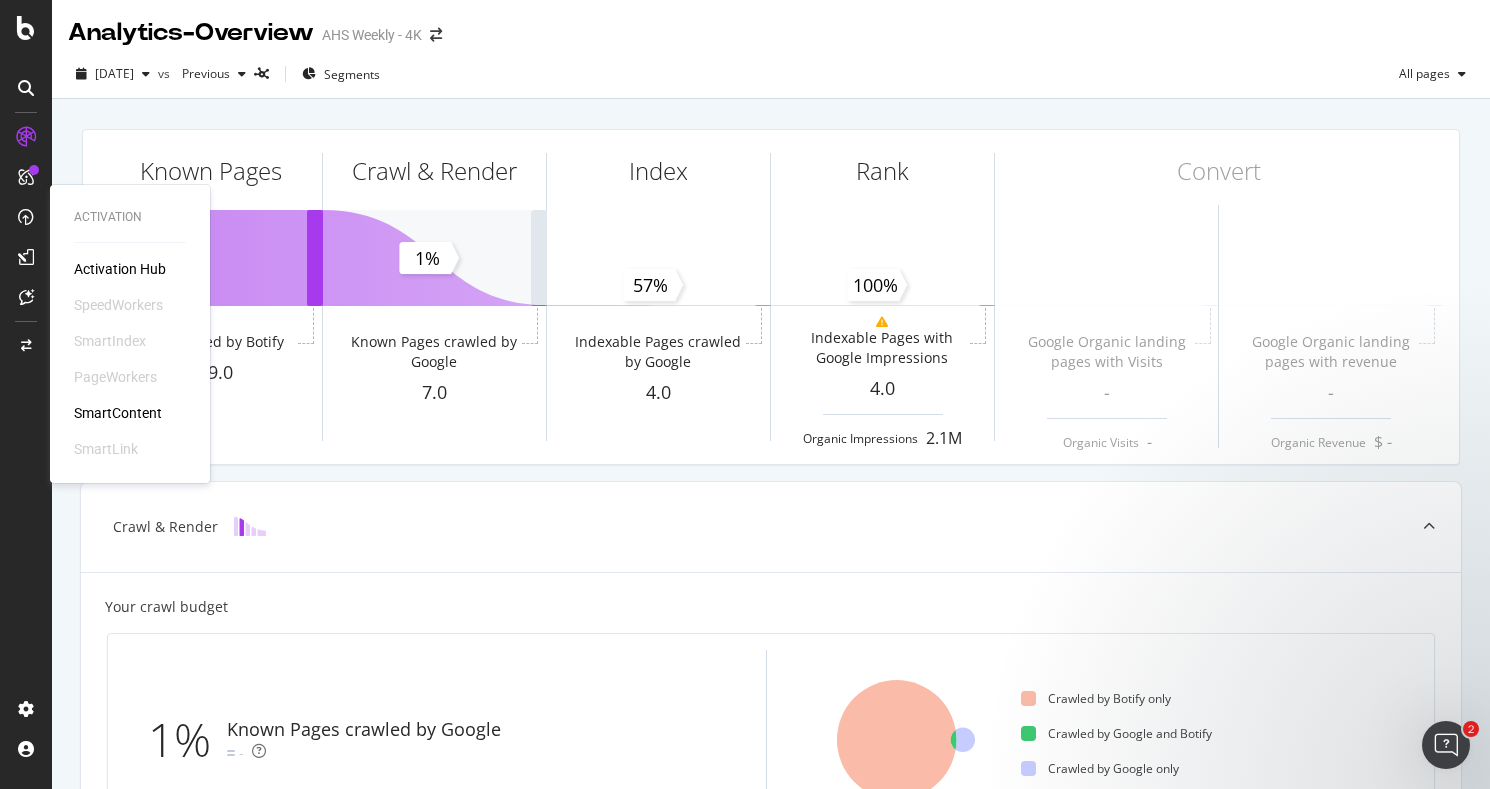 click on "PageWorkers" at bounding box center [115, 377] 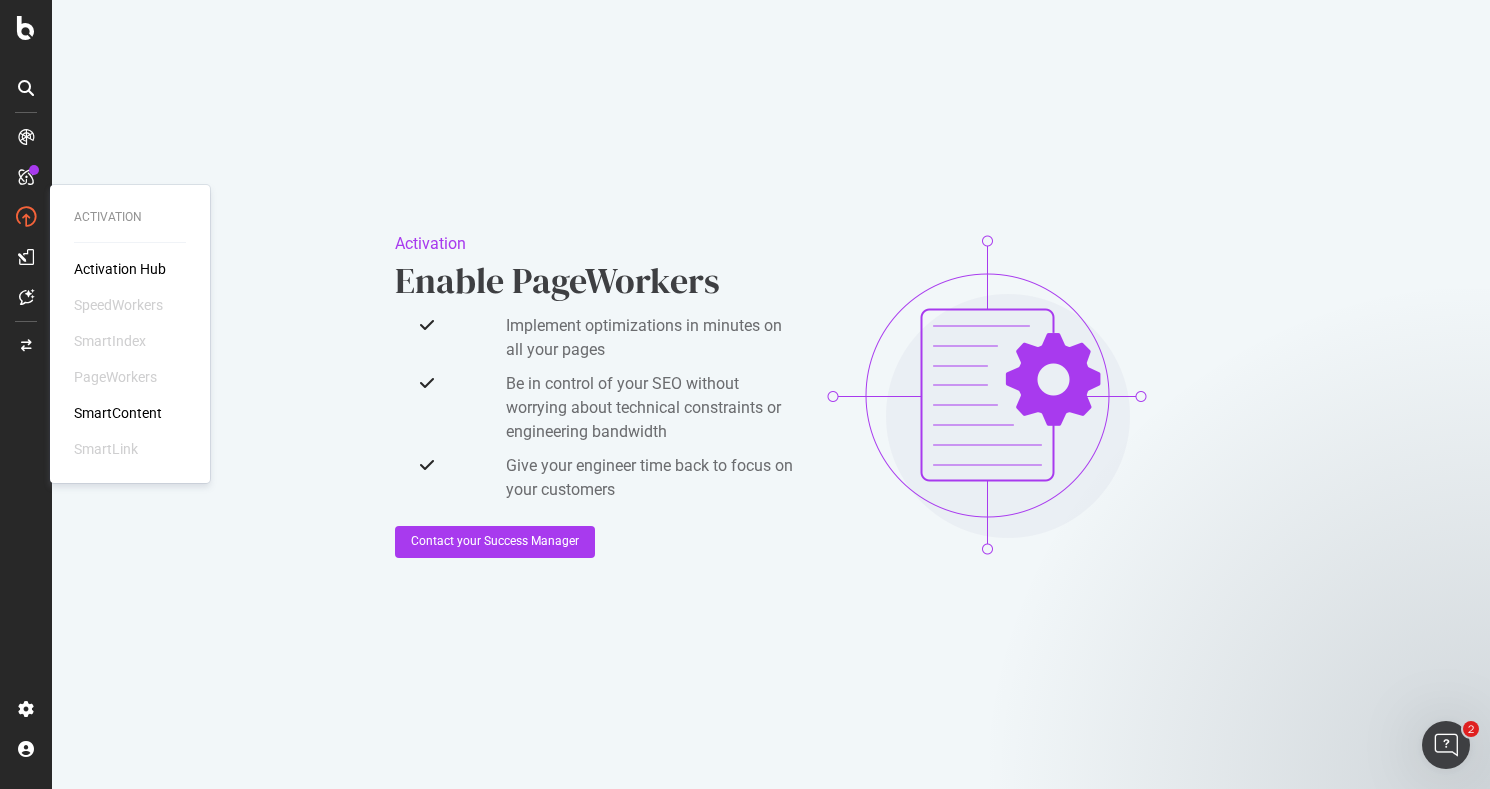 click on "SpeedWorkers" at bounding box center (118, 305) 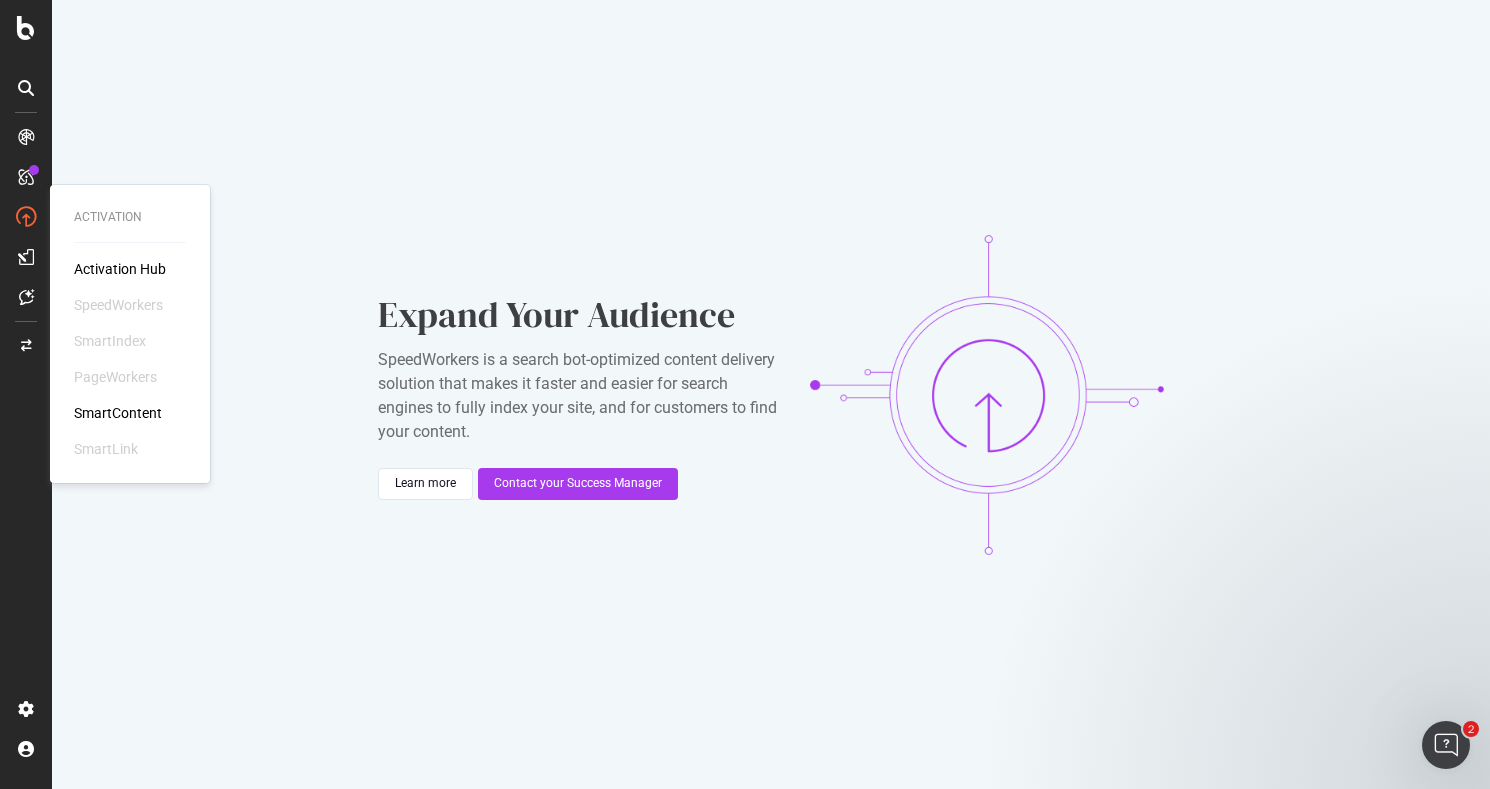 click on "SmartIndex" at bounding box center (110, 341) 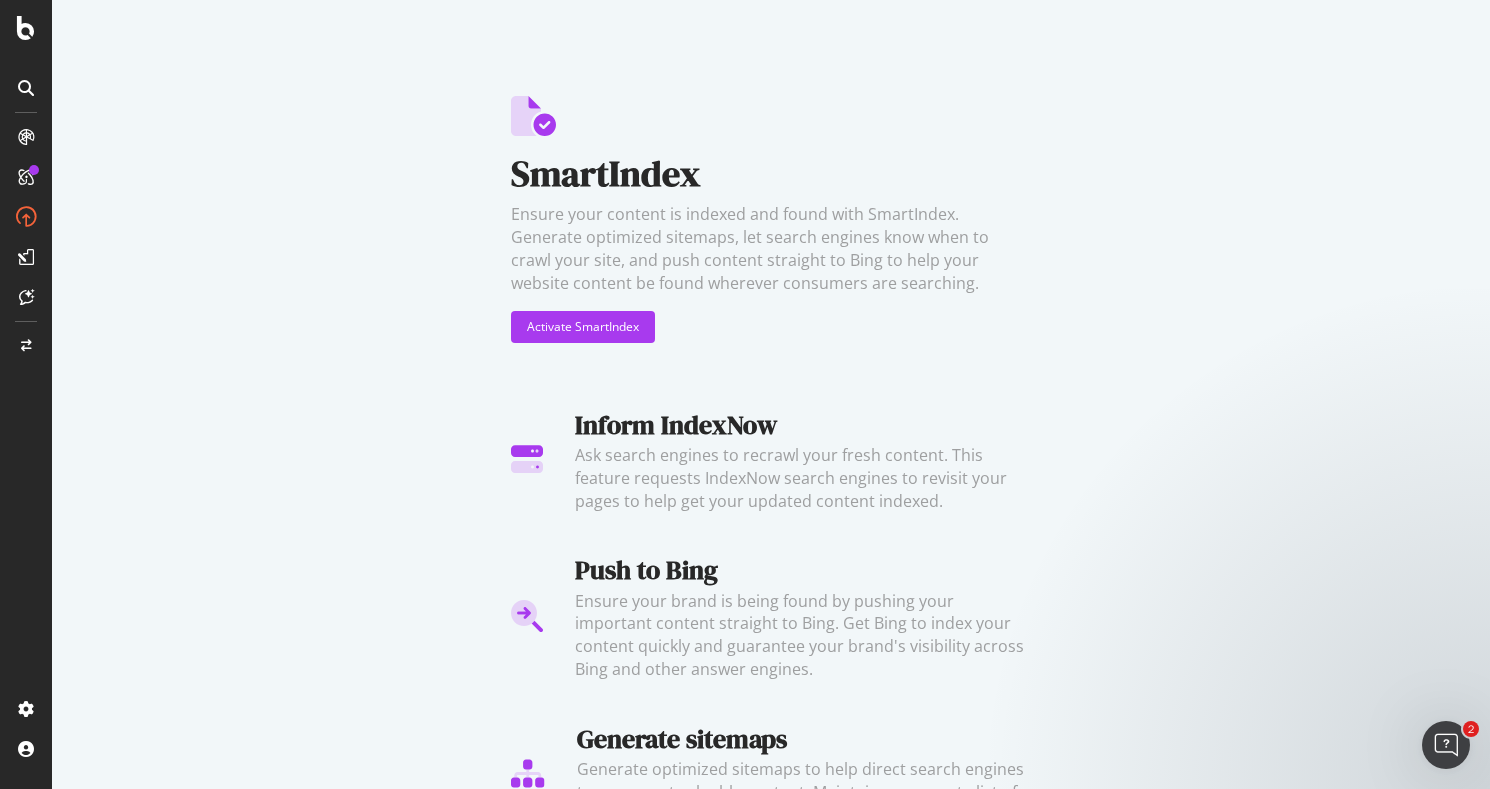scroll, scrollTop: 62, scrollLeft: 0, axis: vertical 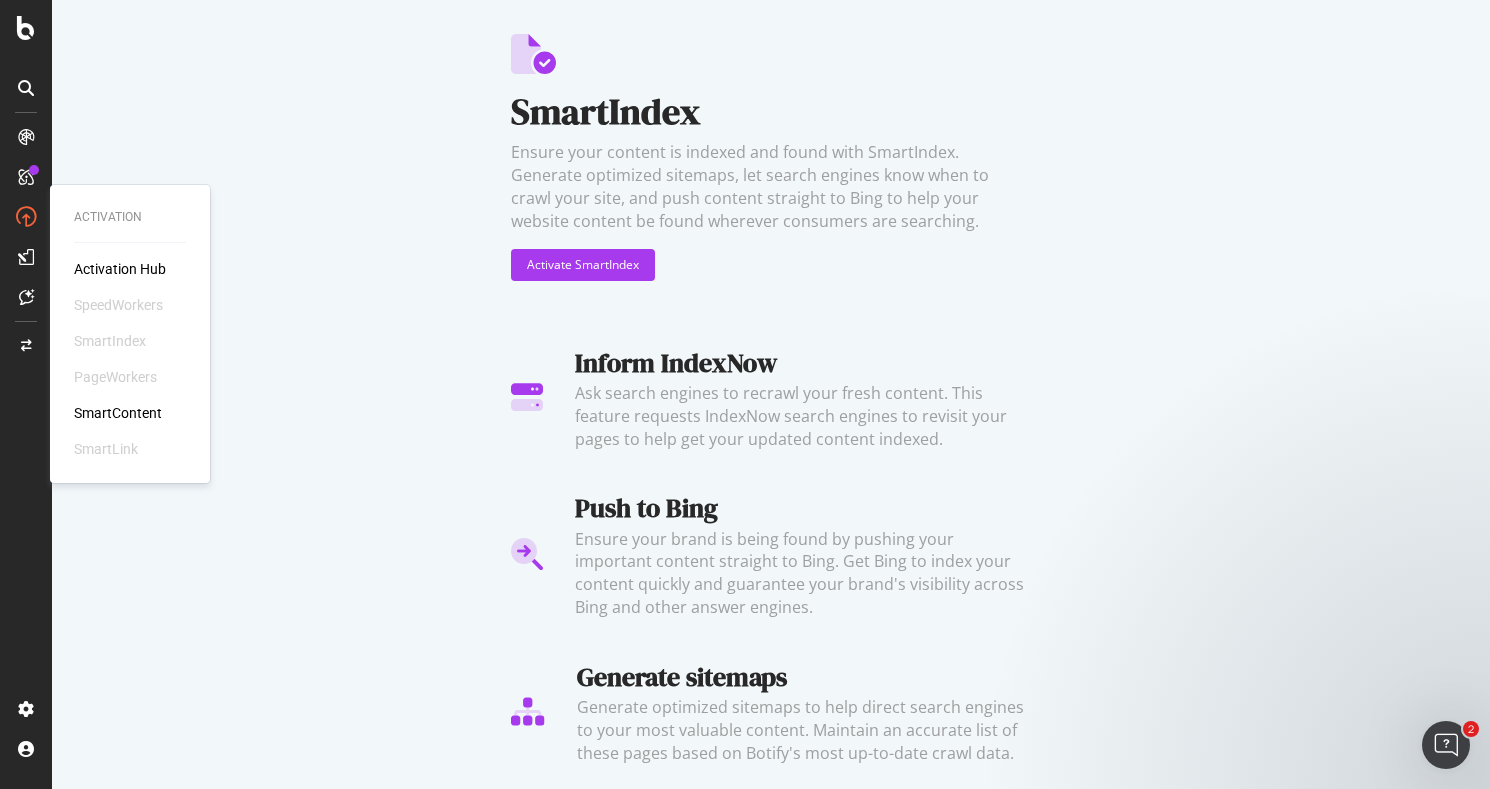 click on "SmartLink" at bounding box center [106, 449] 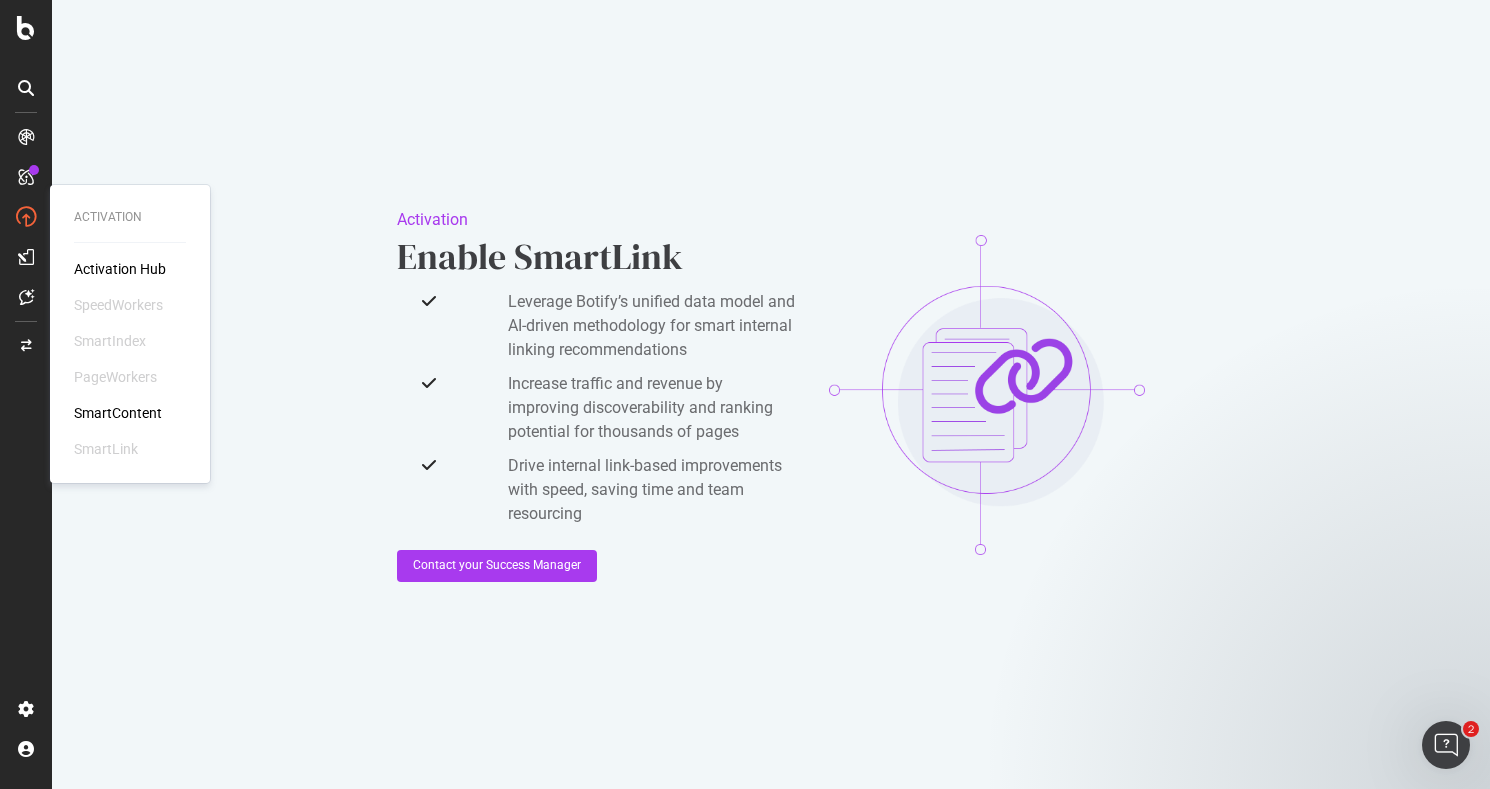 click on "SmartContent" at bounding box center [118, 413] 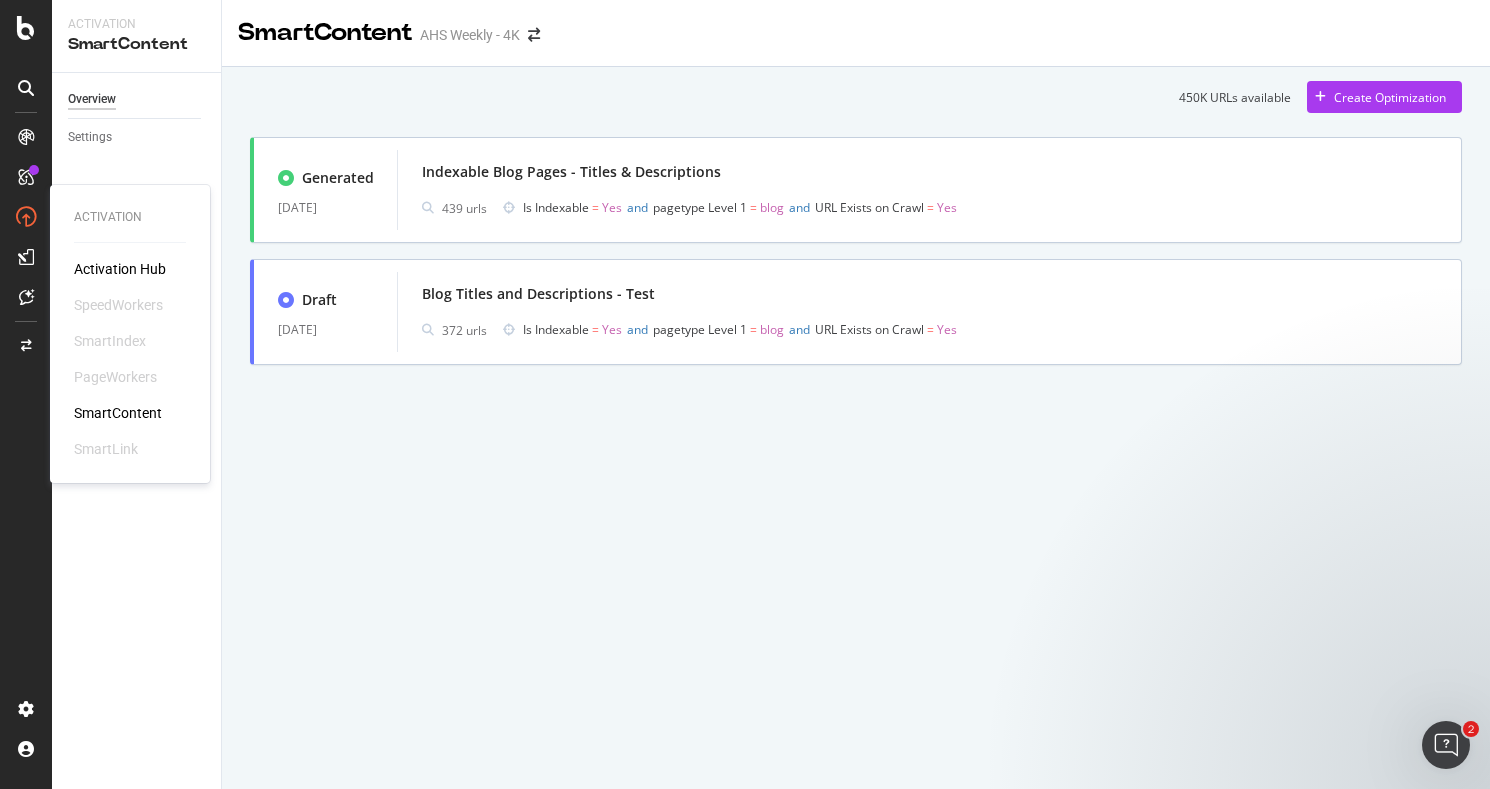click on "Activation Hub" at bounding box center (120, 269) 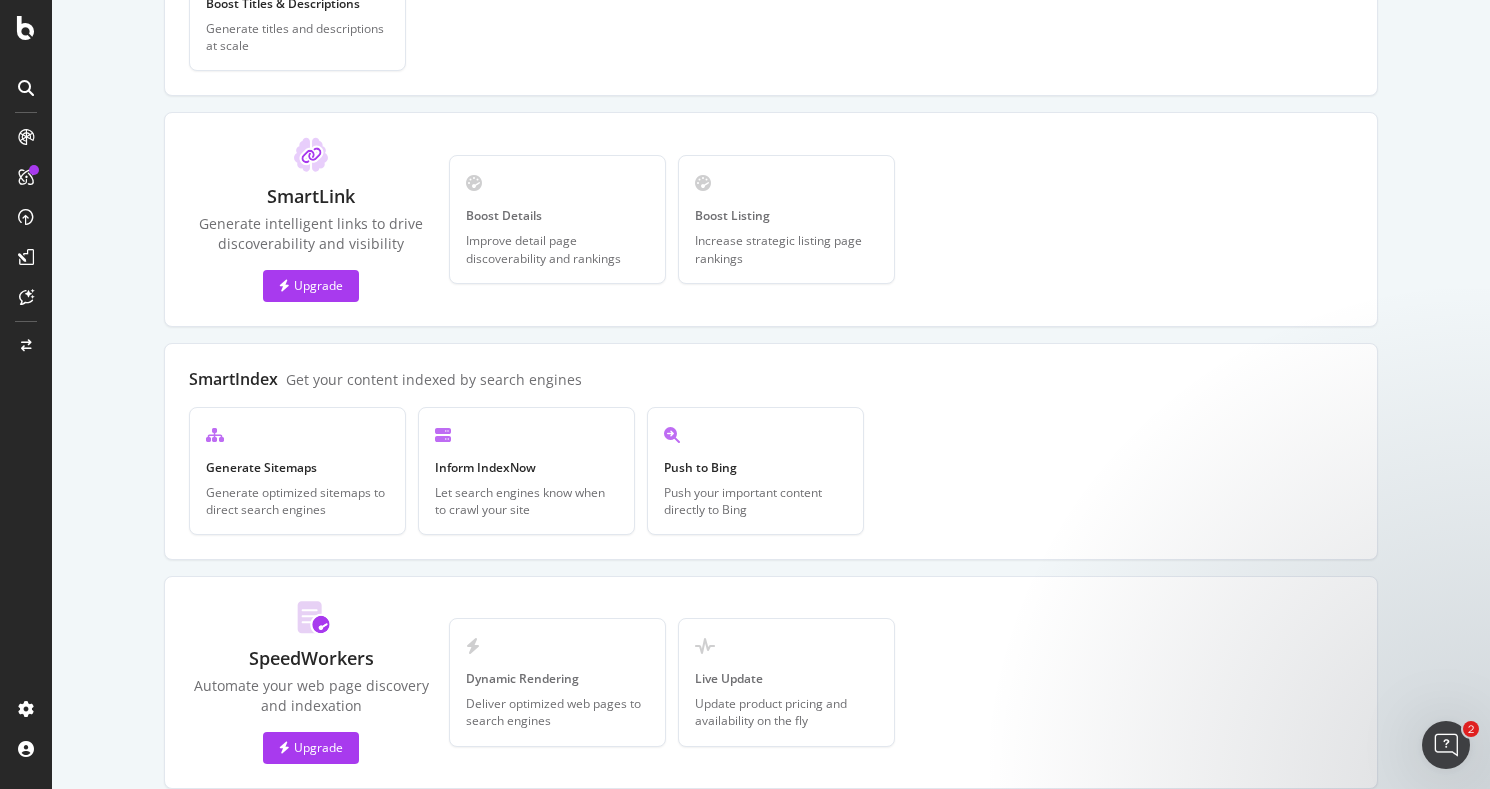 scroll, scrollTop: 534, scrollLeft: 0, axis: vertical 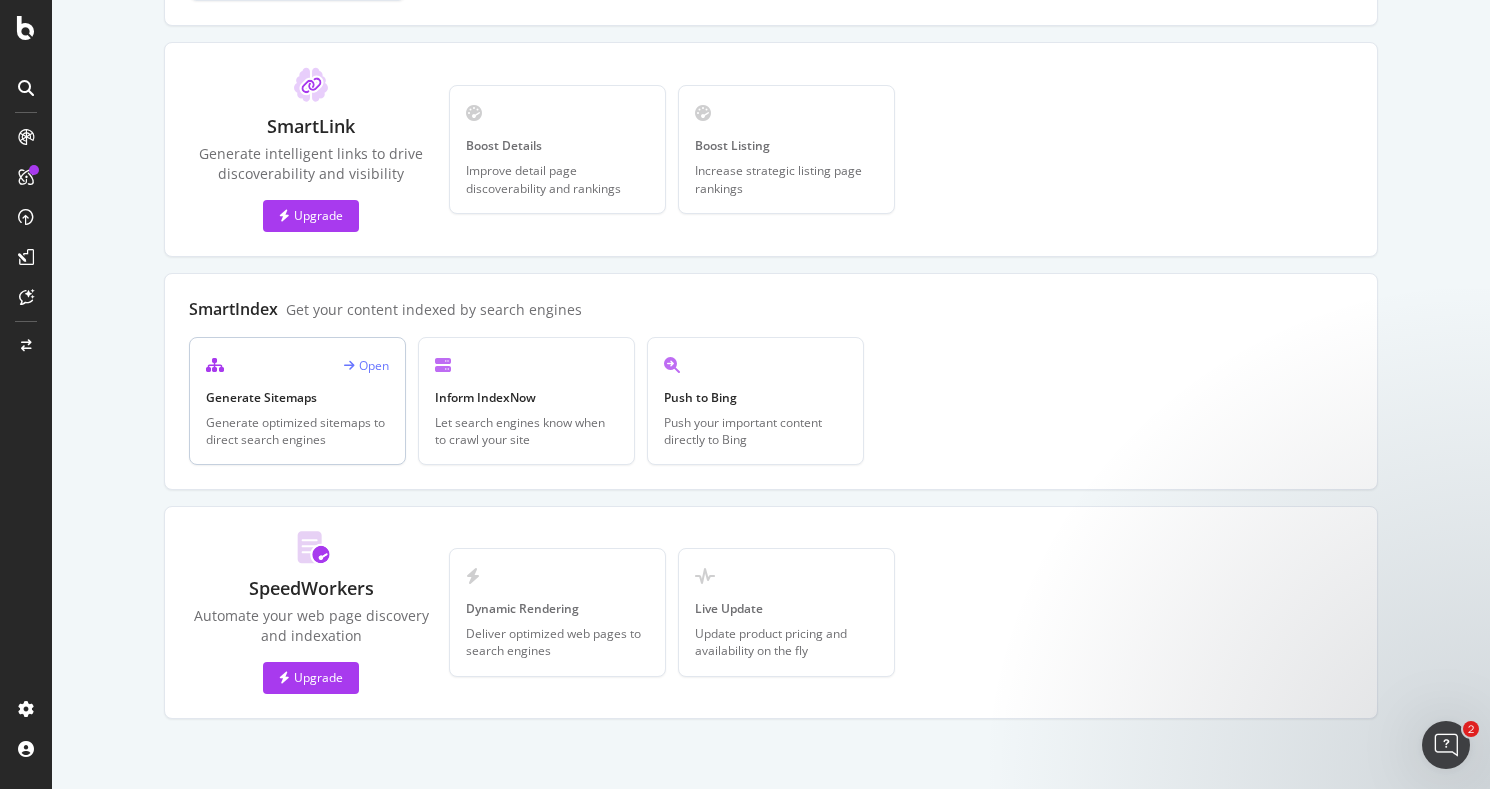 click on "Generate optimized sitemaps to direct search engines" at bounding box center (297, 431) 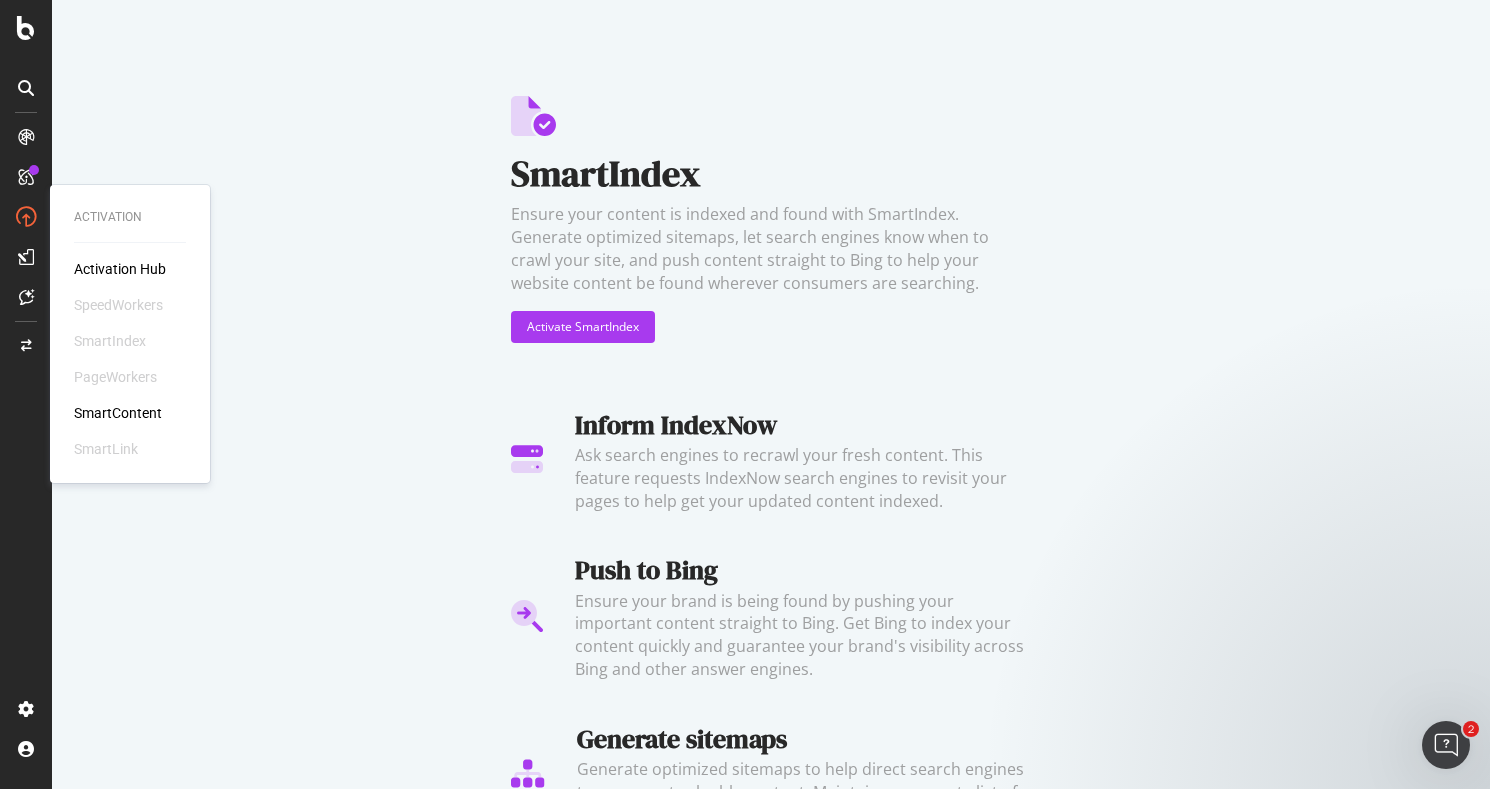 click on "Activation Hub" at bounding box center [120, 269] 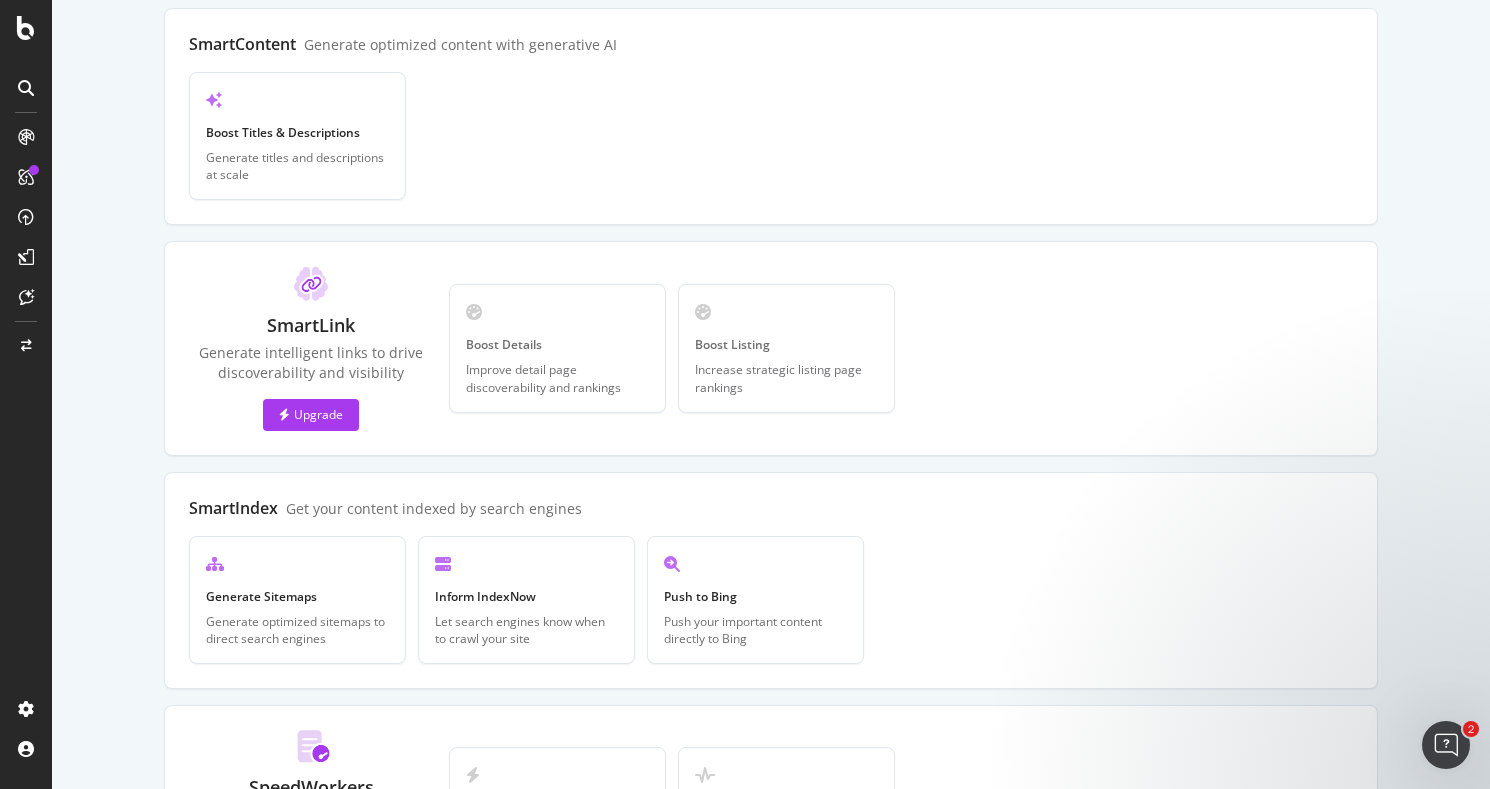 scroll, scrollTop: 534, scrollLeft: 0, axis: vertical 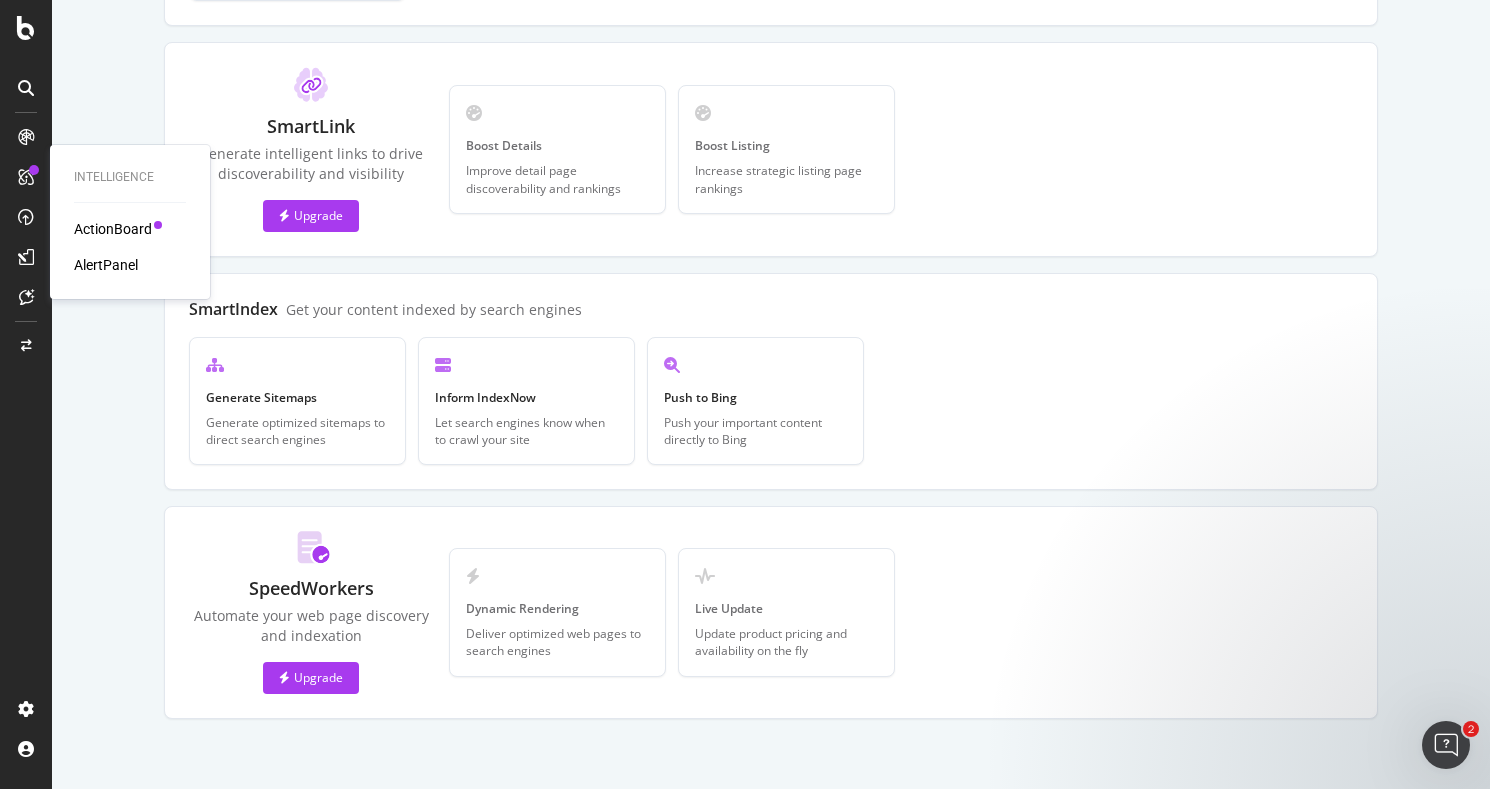 click on "AlertPanel" at bounding box center [106, 265] 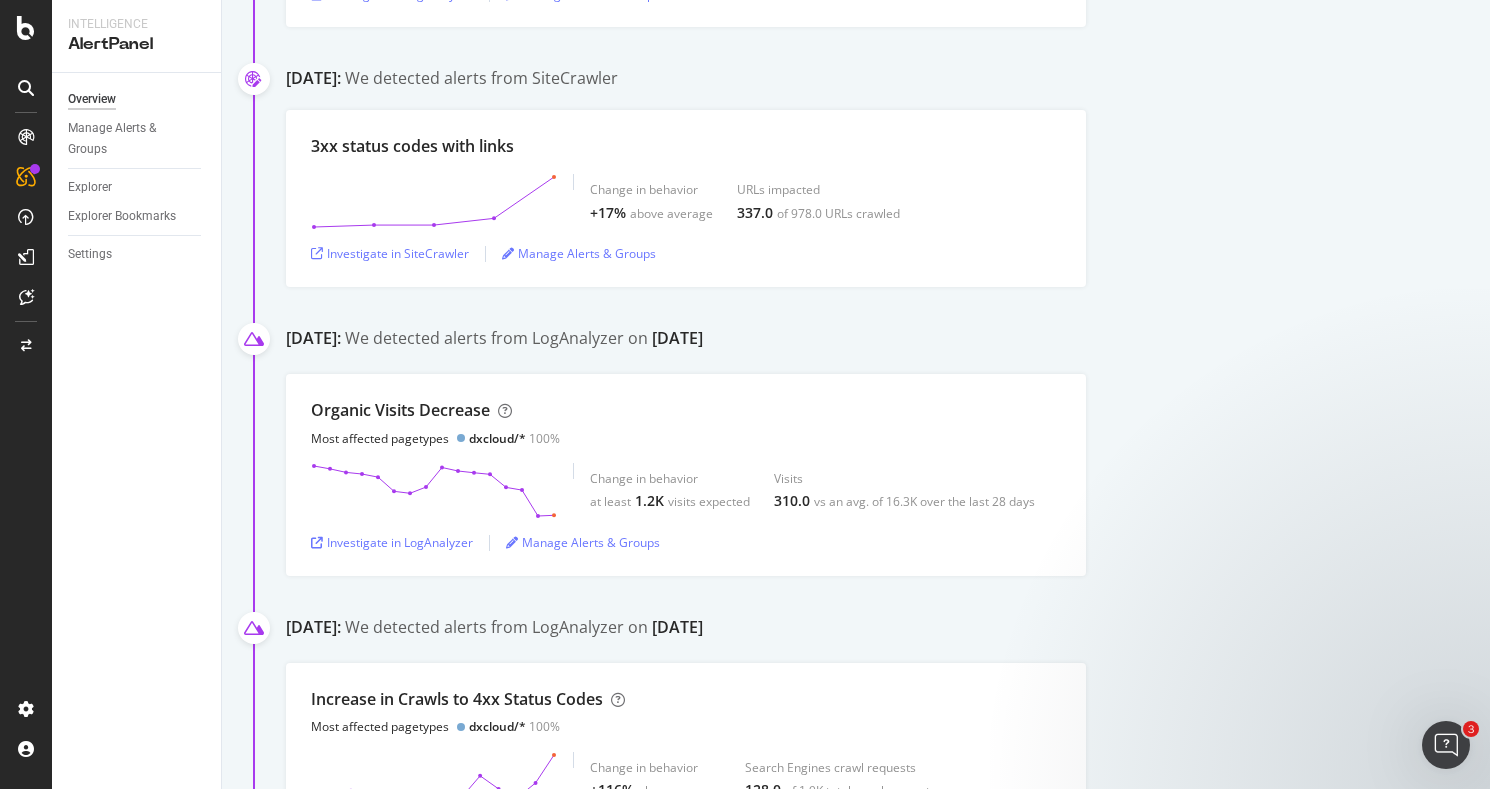 scroll, scrollTop: 0, scrollLeft: 0, axis: both 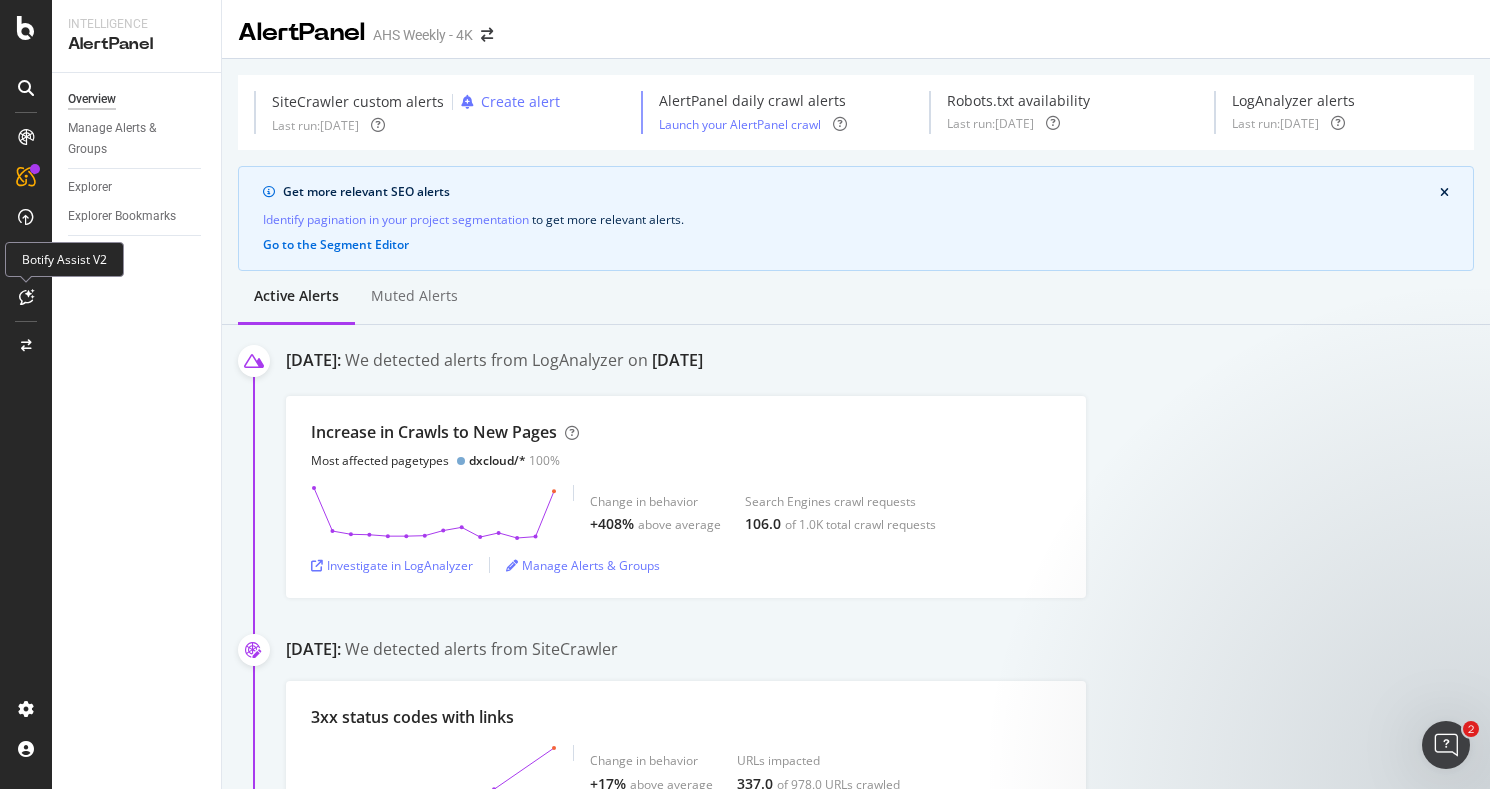 click at bounding box center (26, 297) 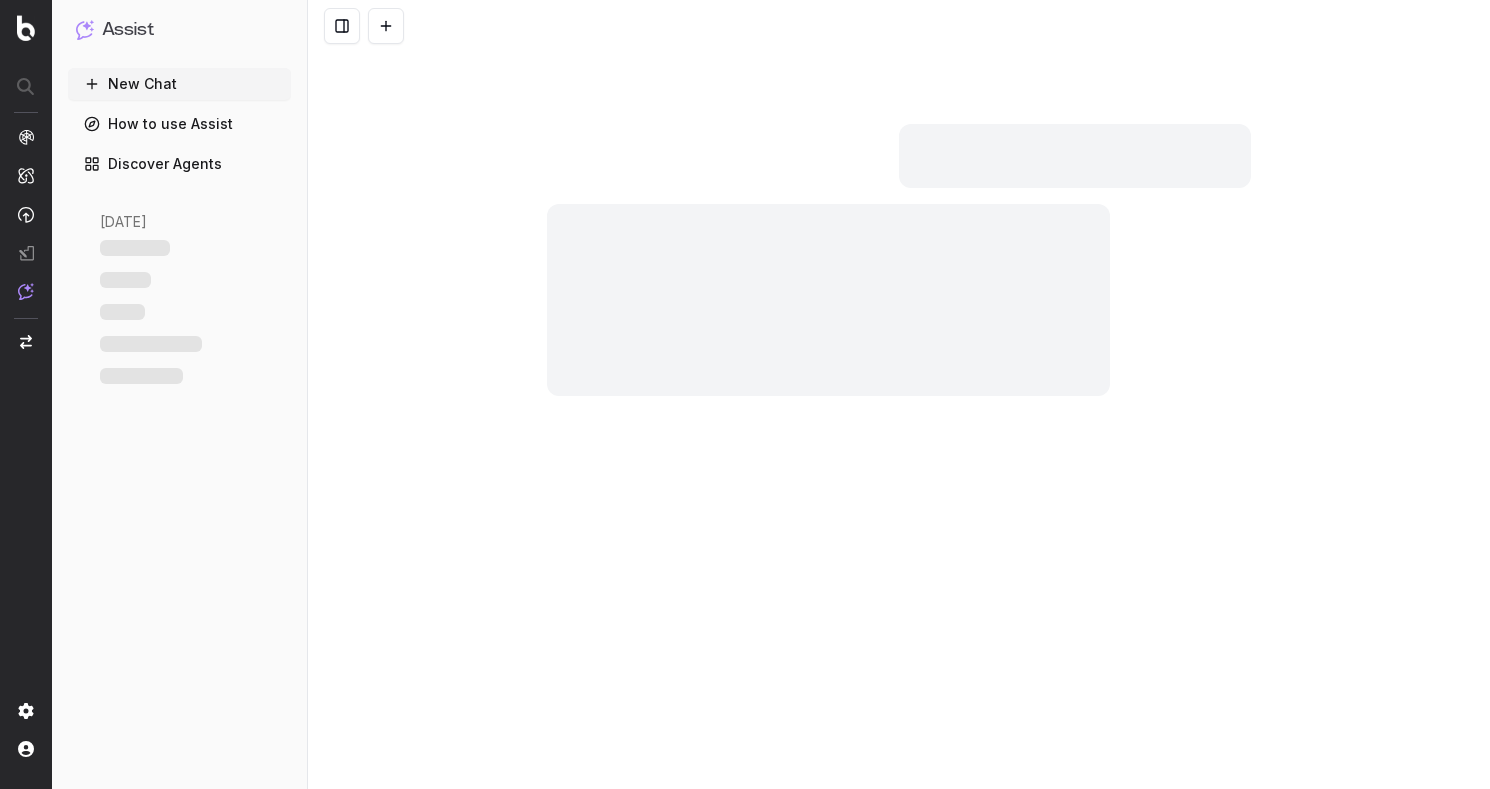 scroll, scrollTop: 0, scrollLeft: 0, axis: both 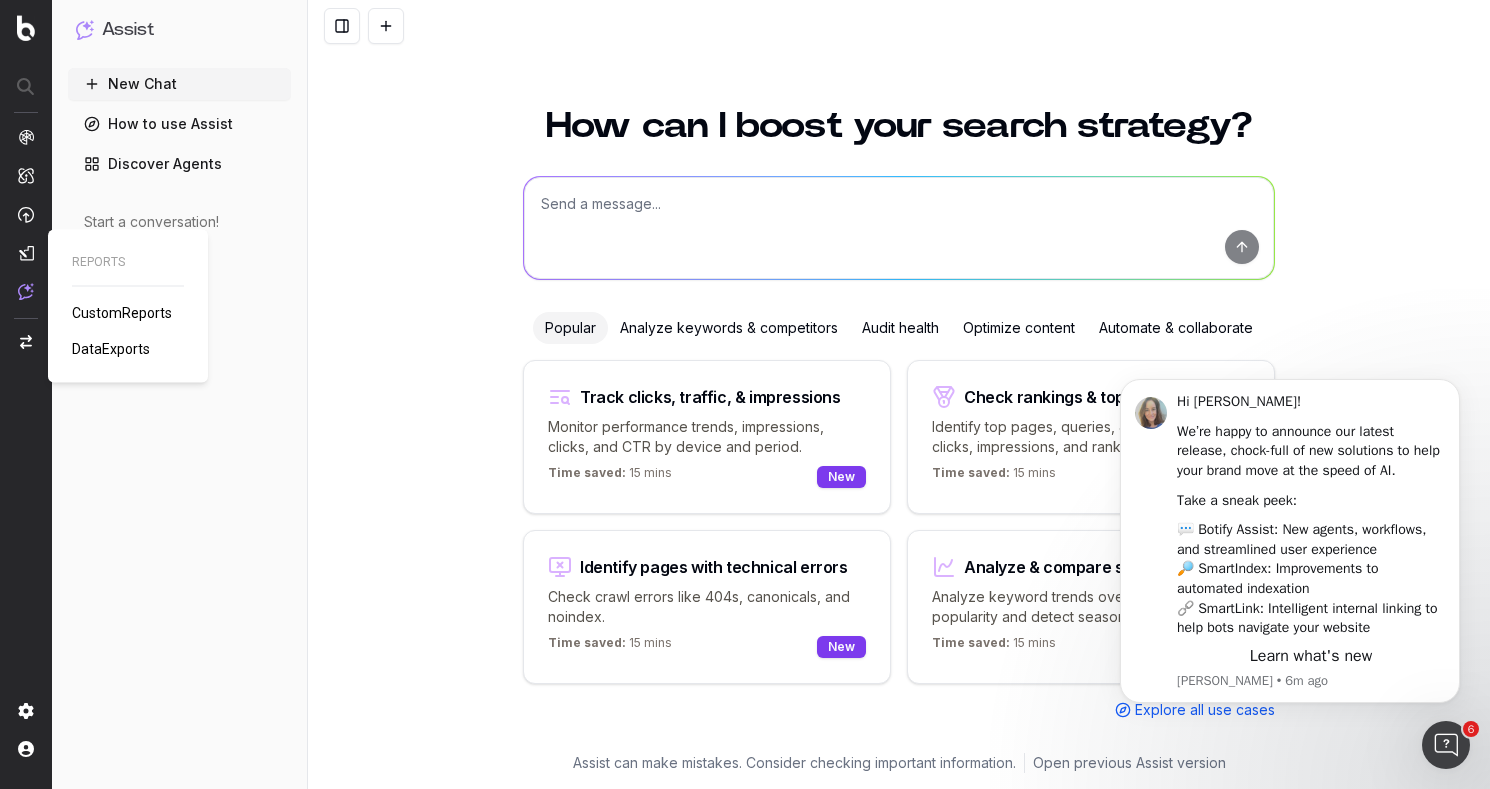 click on "CustomReports" at bounding box center (122, 313) 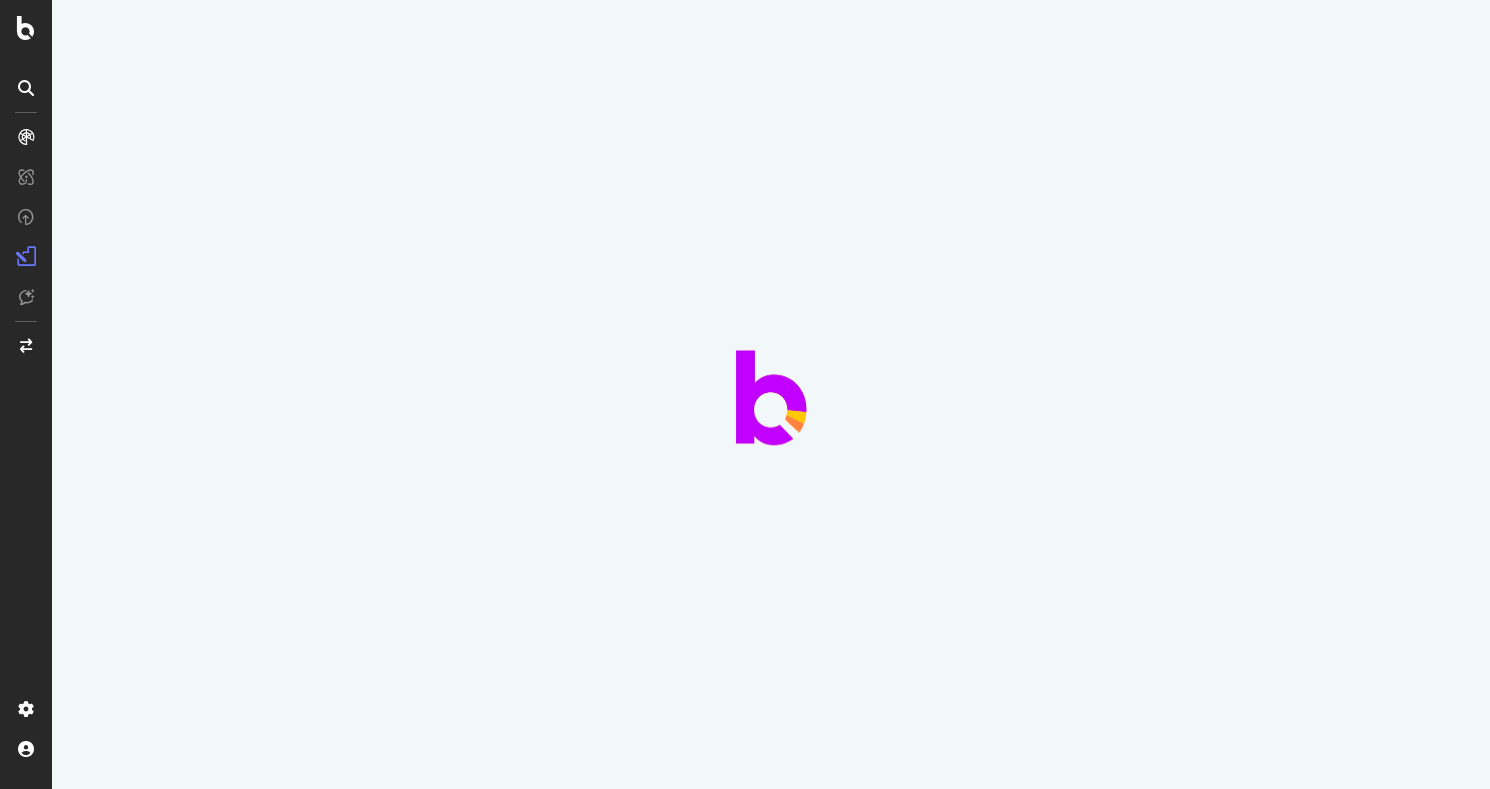 scroll, scrollTop: 0, scrollLeft: 0, axis: both 